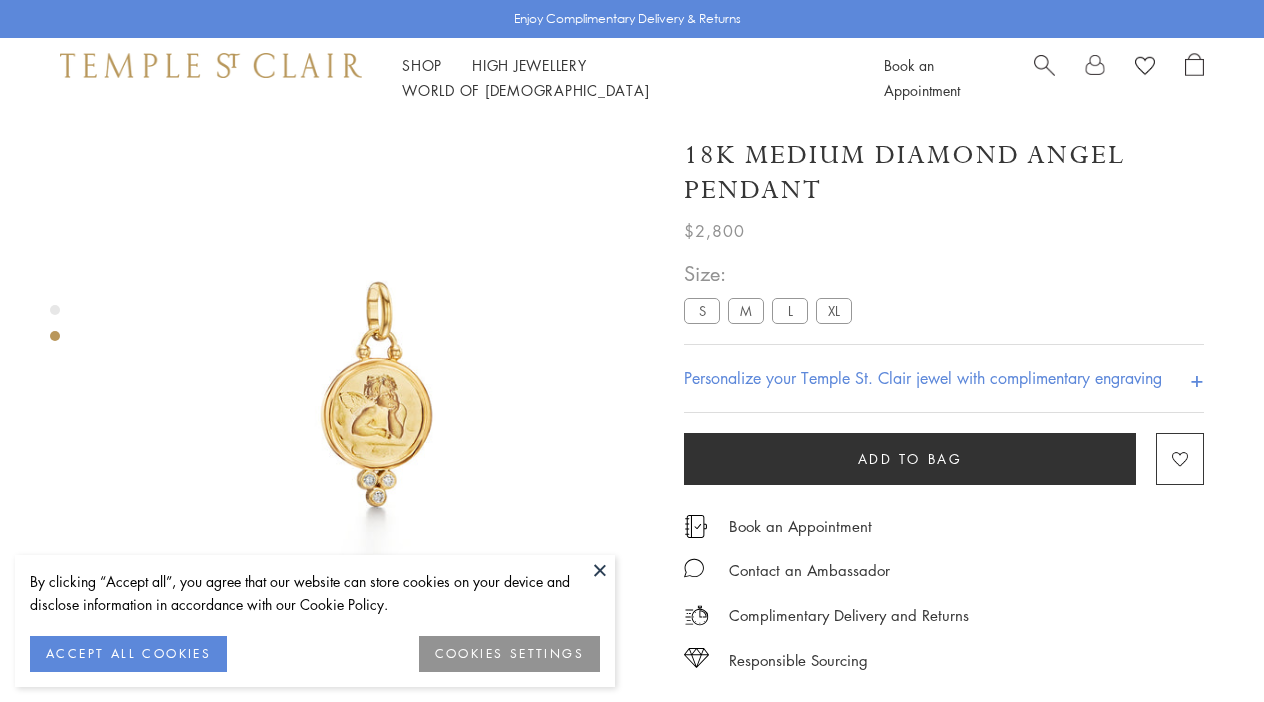 scroll, scrollTop: 643, scrollLeft: 0, axis: vertical 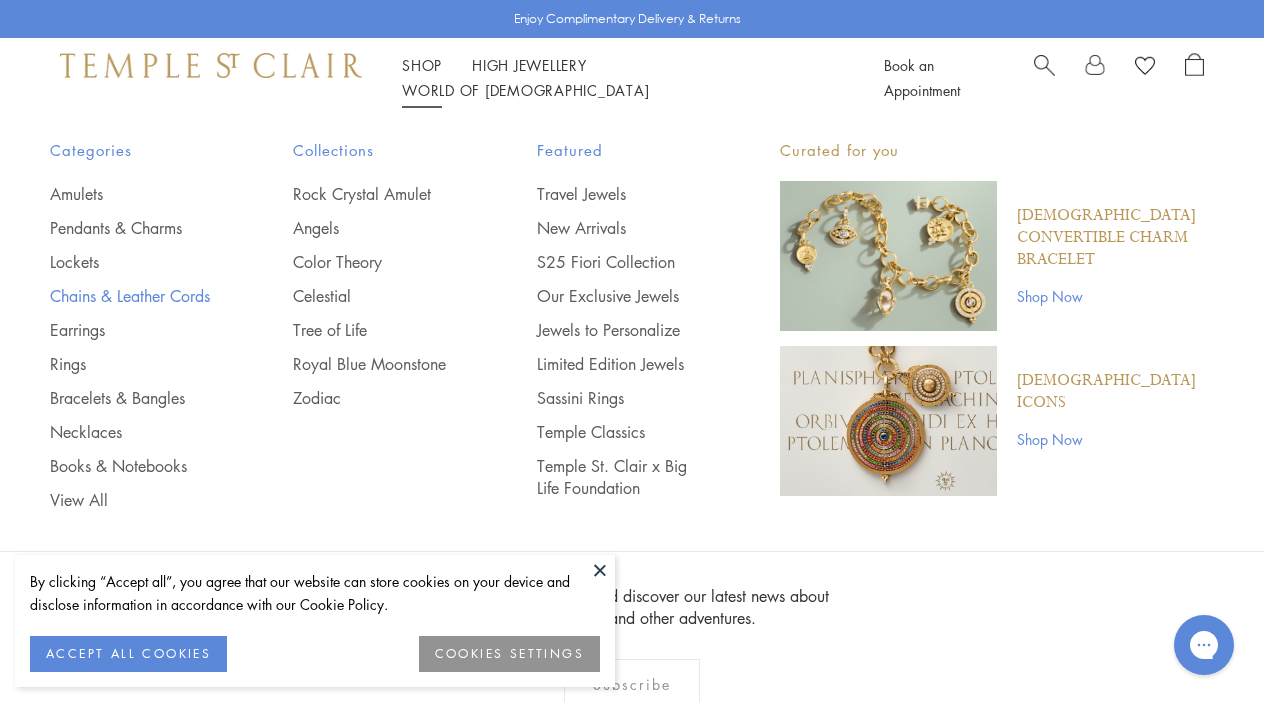 click on "Chains & Leather Cords" at bounding box center (131, 296) 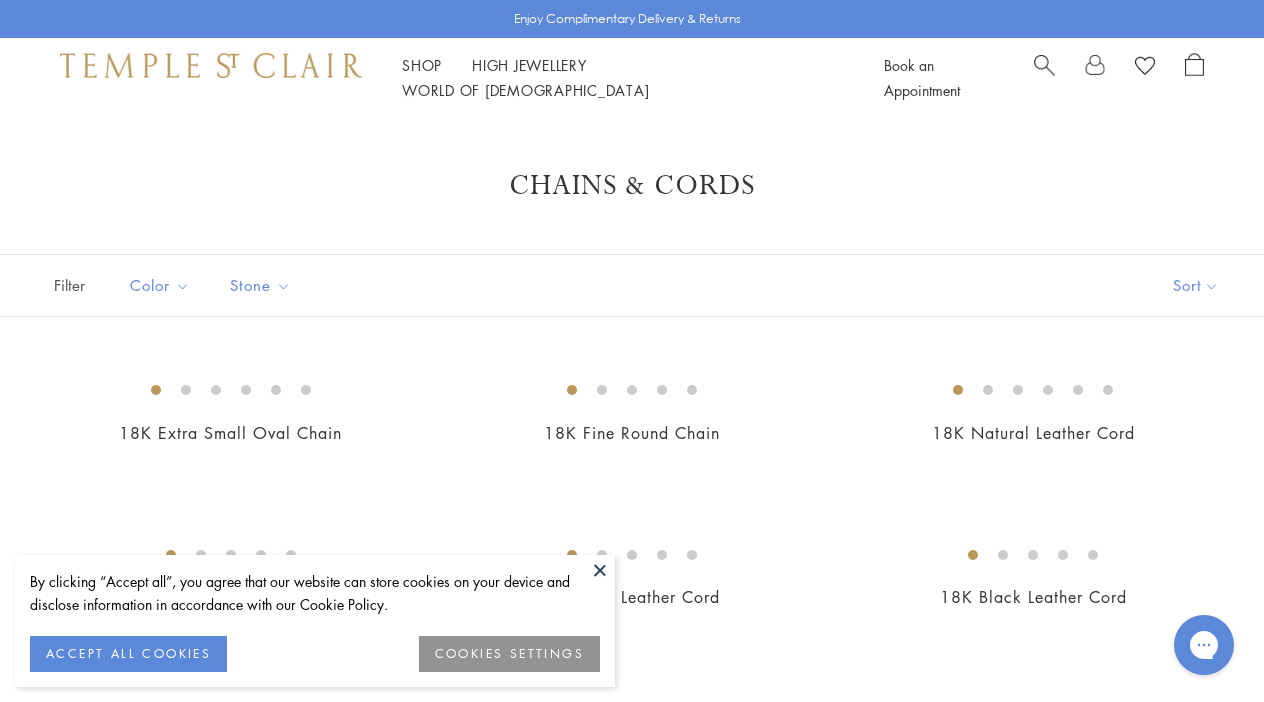 scroll, scrollTop: 0, scrollLeft: 0, axis: both 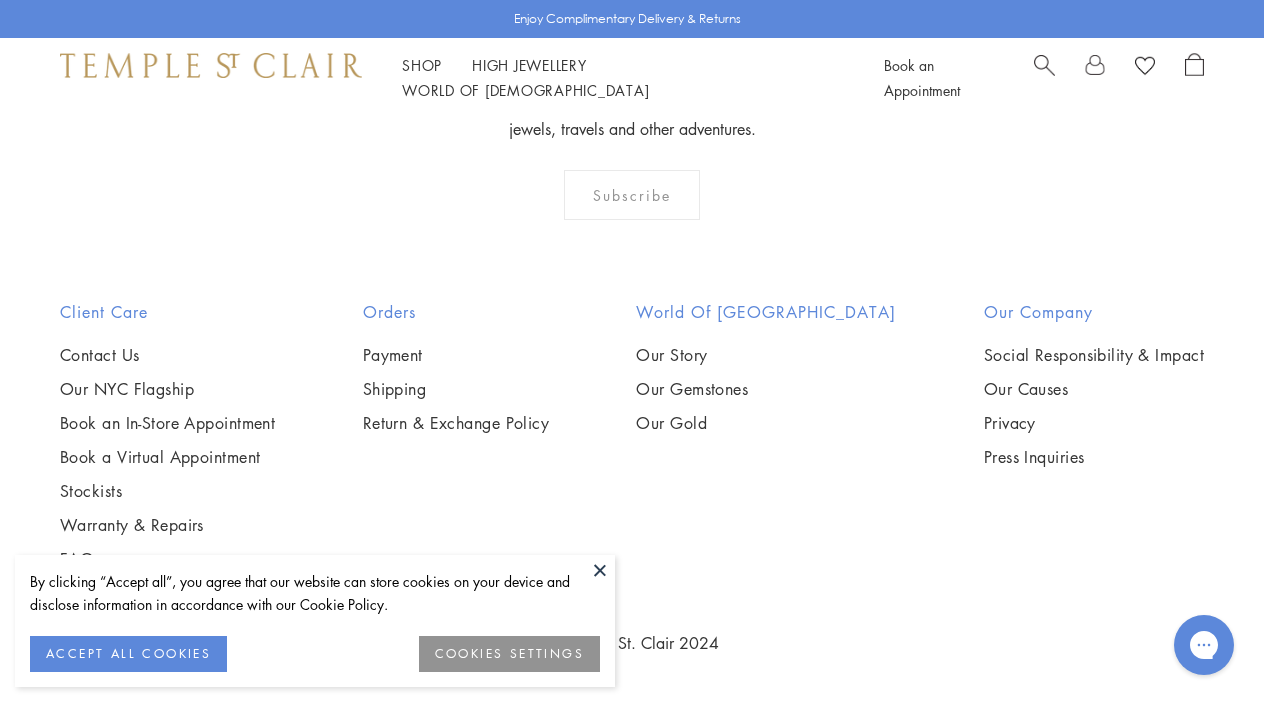 click at bounding box center (0, 0) 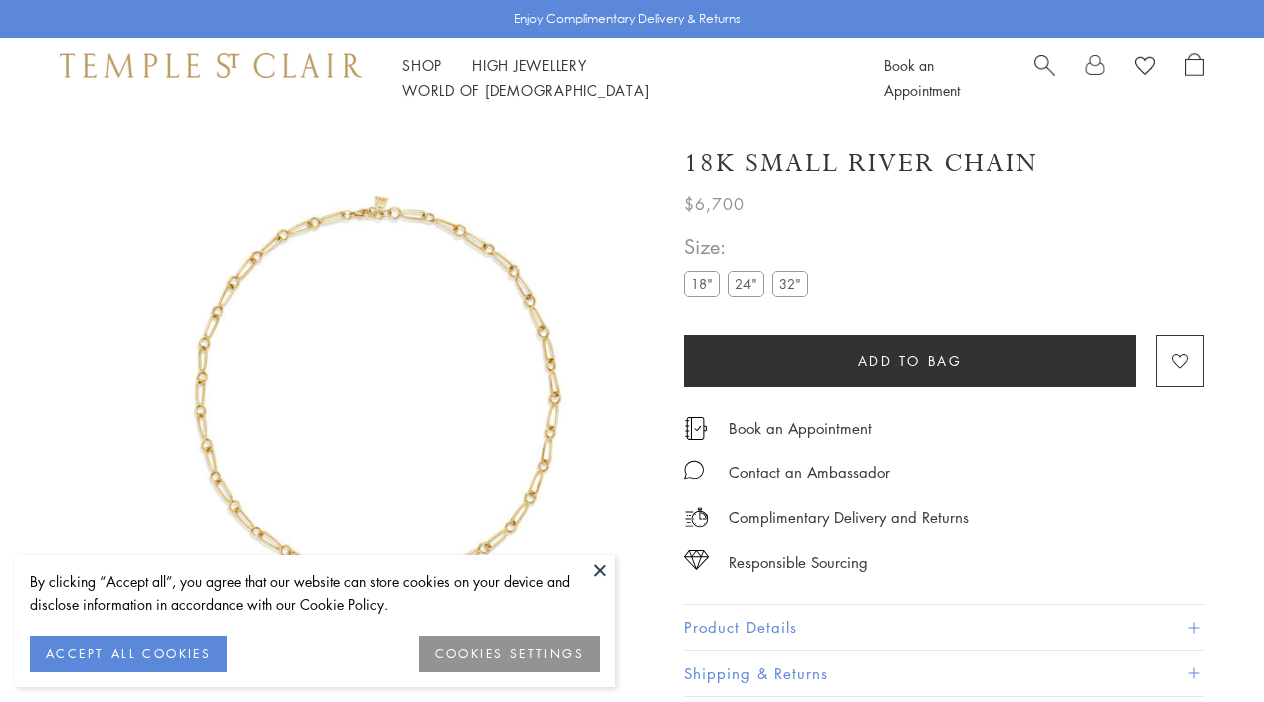 scroll, scrollTop: 0, scrollLeft: 0, axis: both 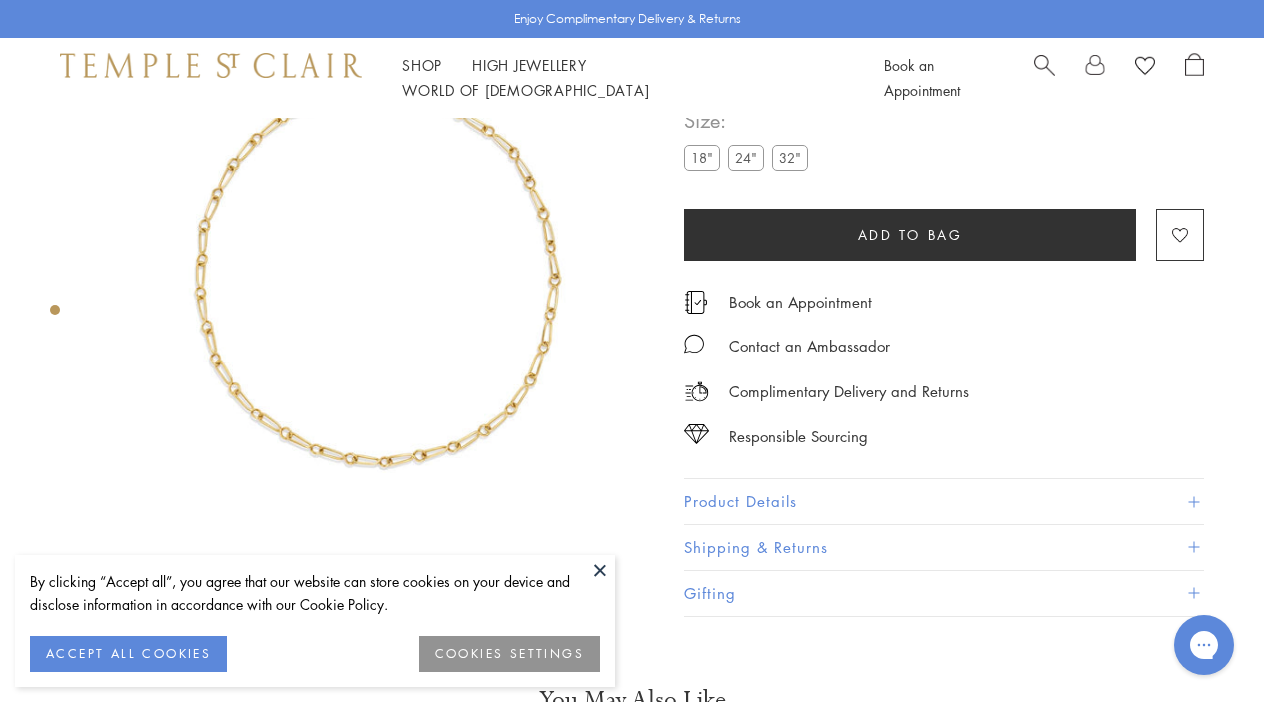 click at bounding box center [377, 277] 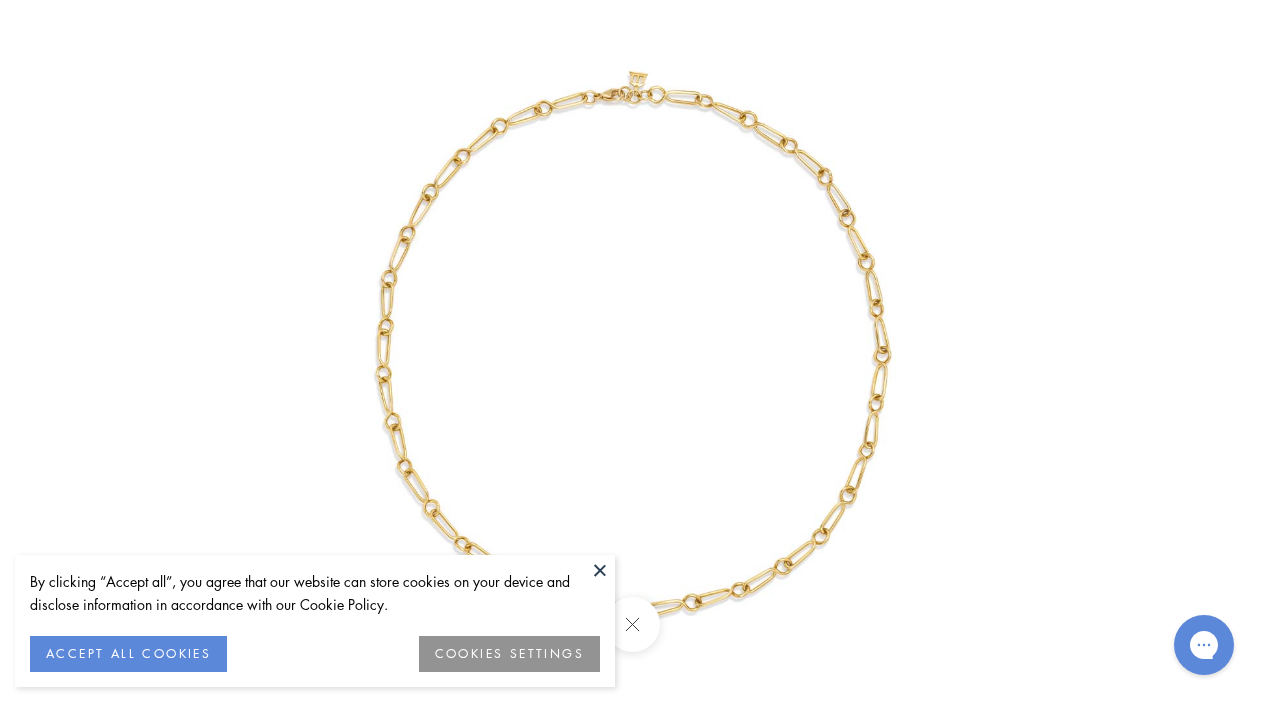 click at bounding box center (632, 351) 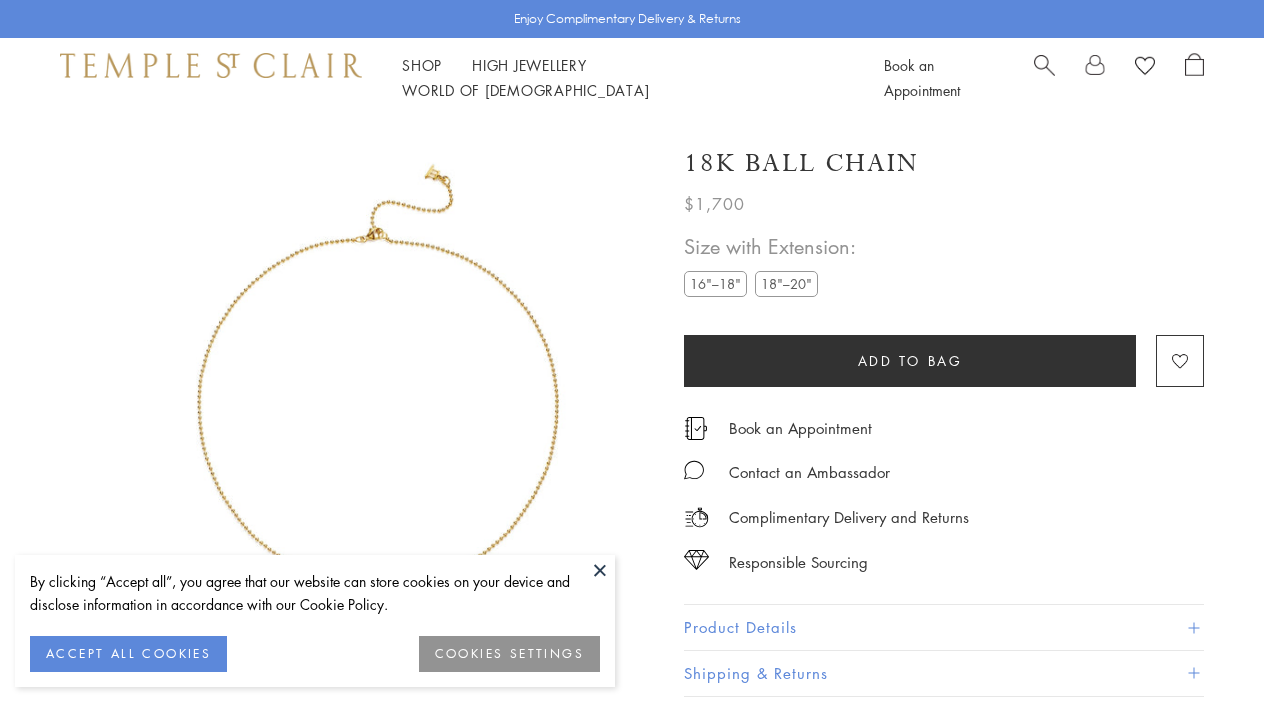 scroll, scrollTop: 0, scrollLeft: 0, axis: both 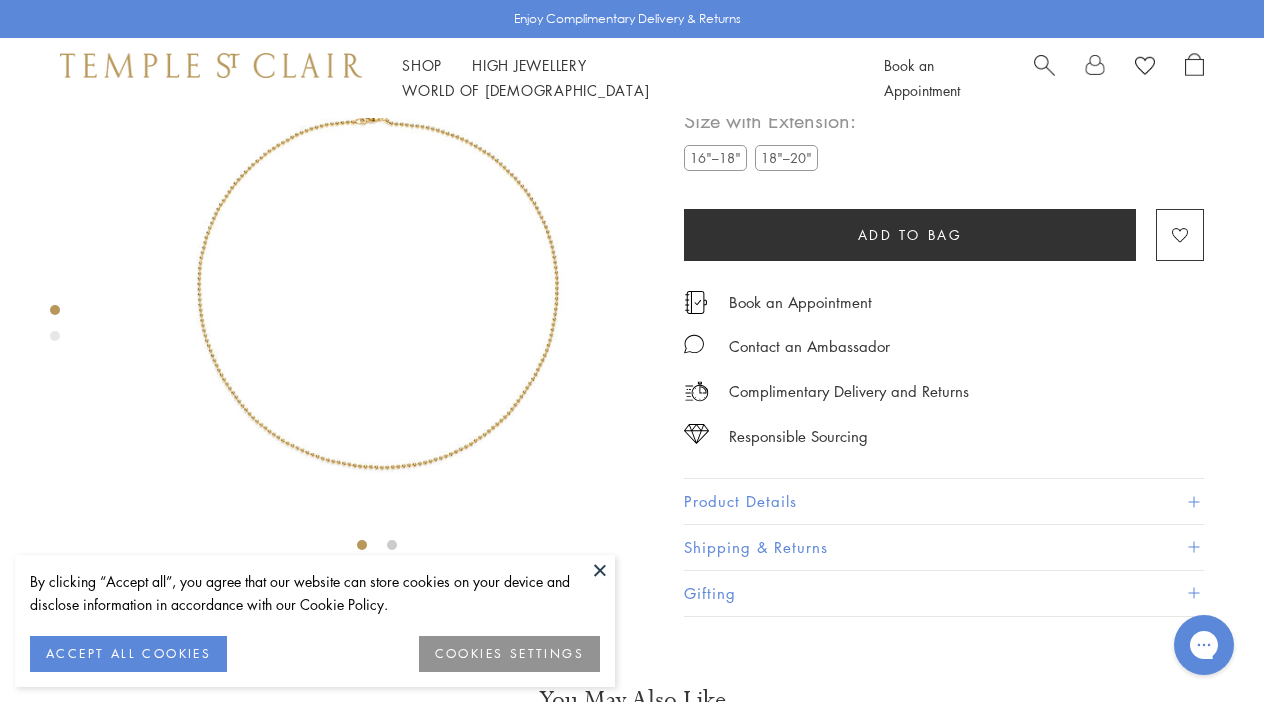 click at bounding box center (377, 281) 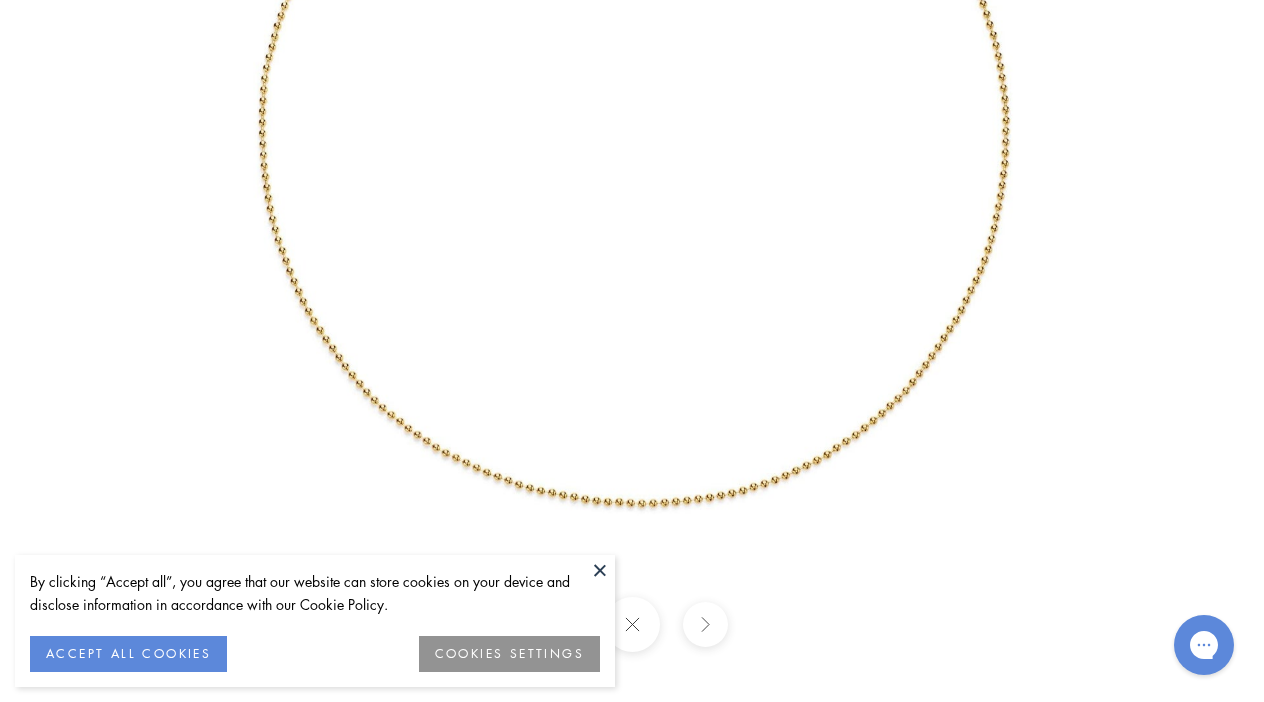 click at bounding box center (631, 624) 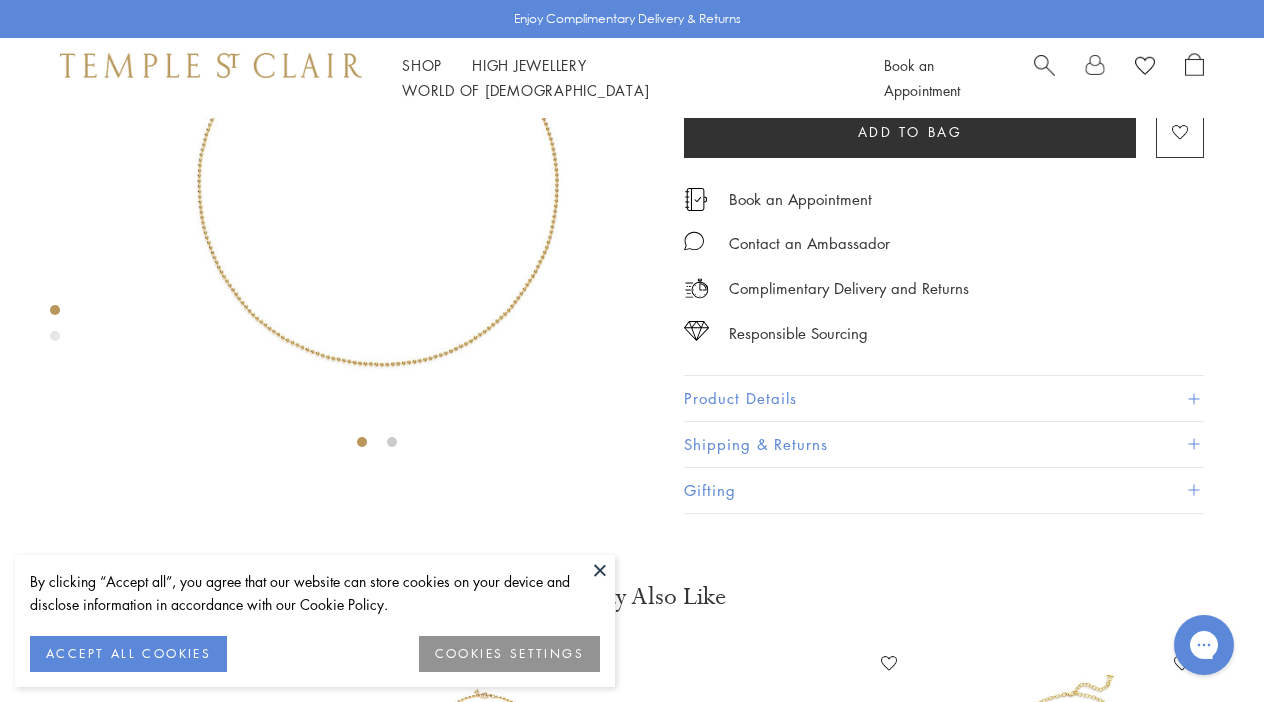 scroll, scrollTop: 289, scrollLeft: 0, axis: vertical 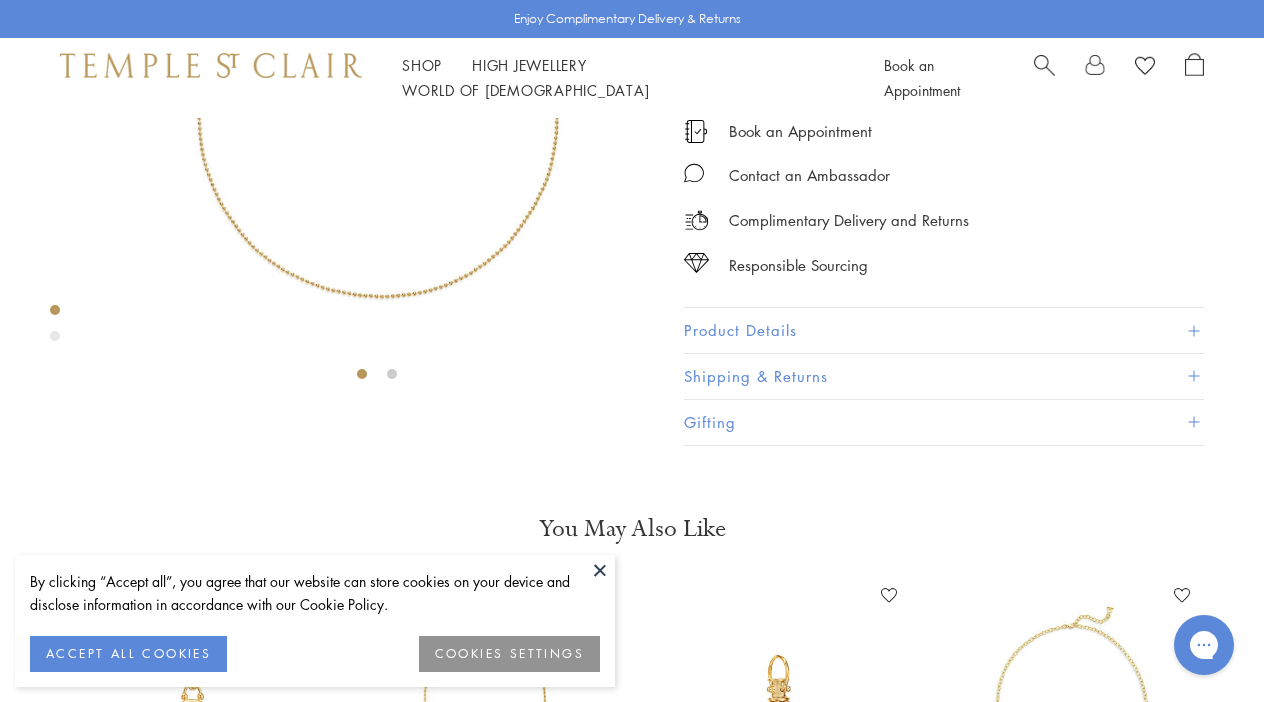 click on "Product Details" at bounding box center [944, 330] 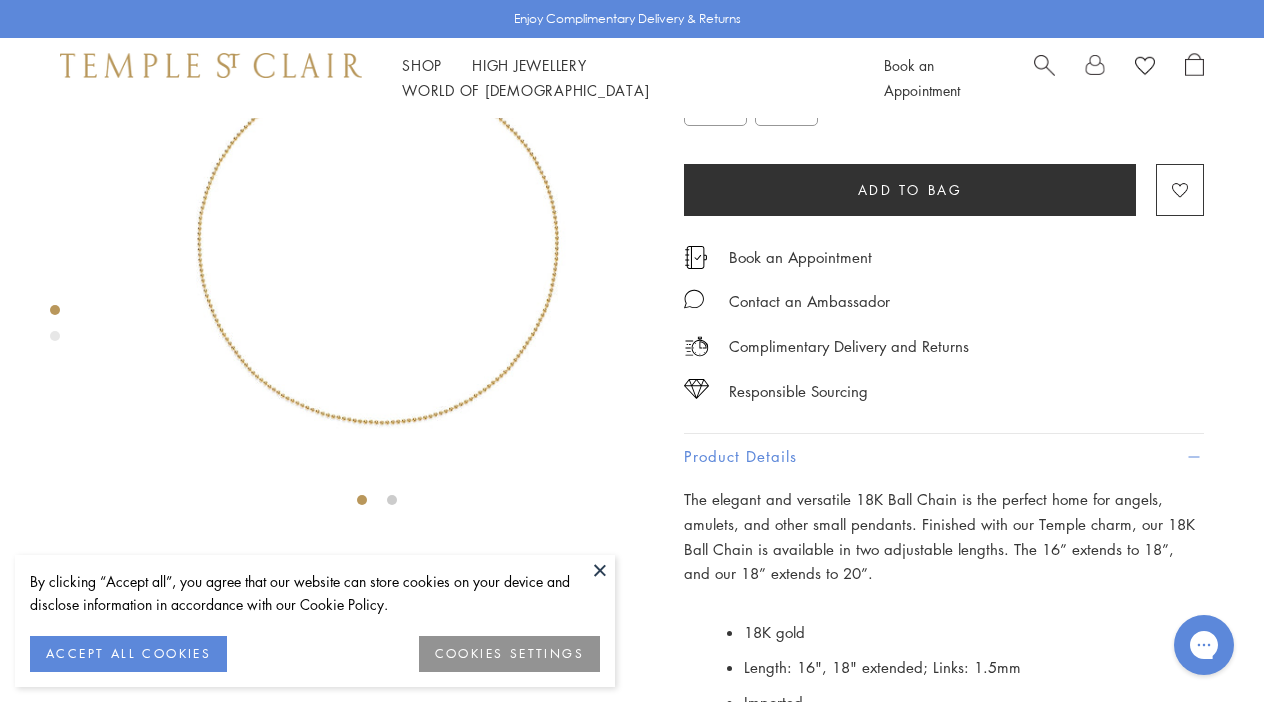 scroll, scrollTop: 35, scrollLeft: 0, axis: vertical 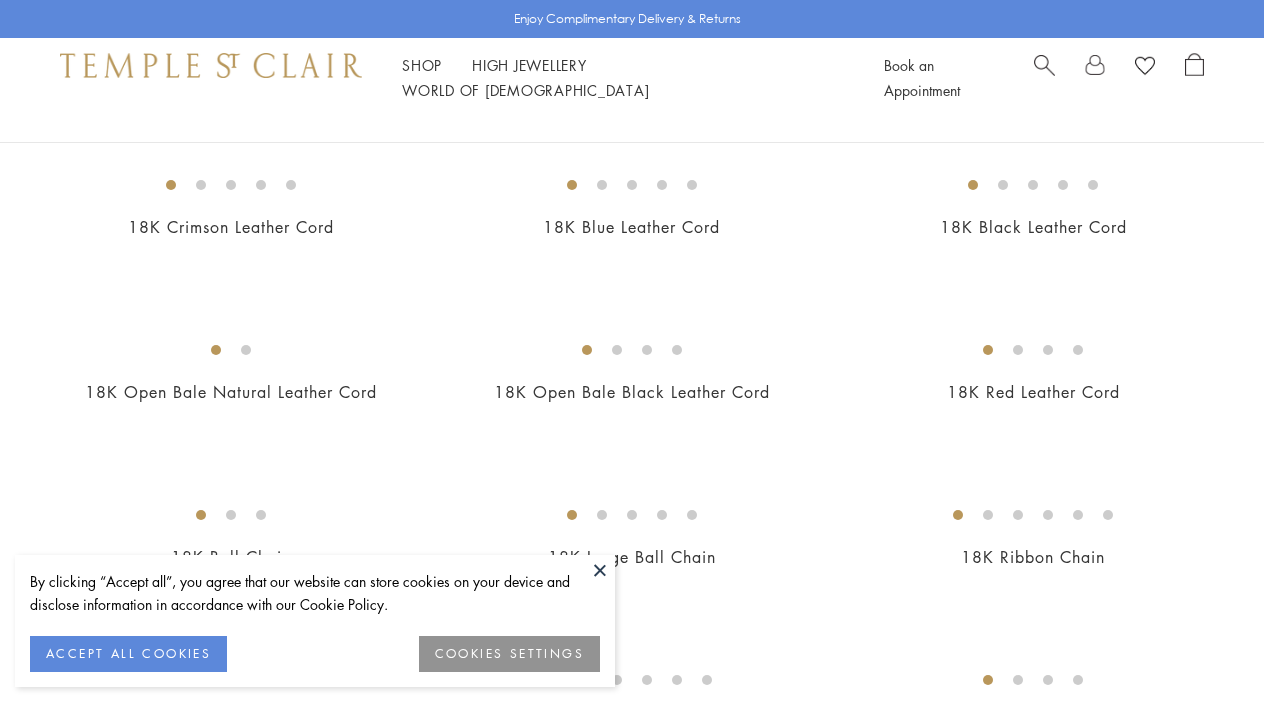 click at bounding box center (0, 0) 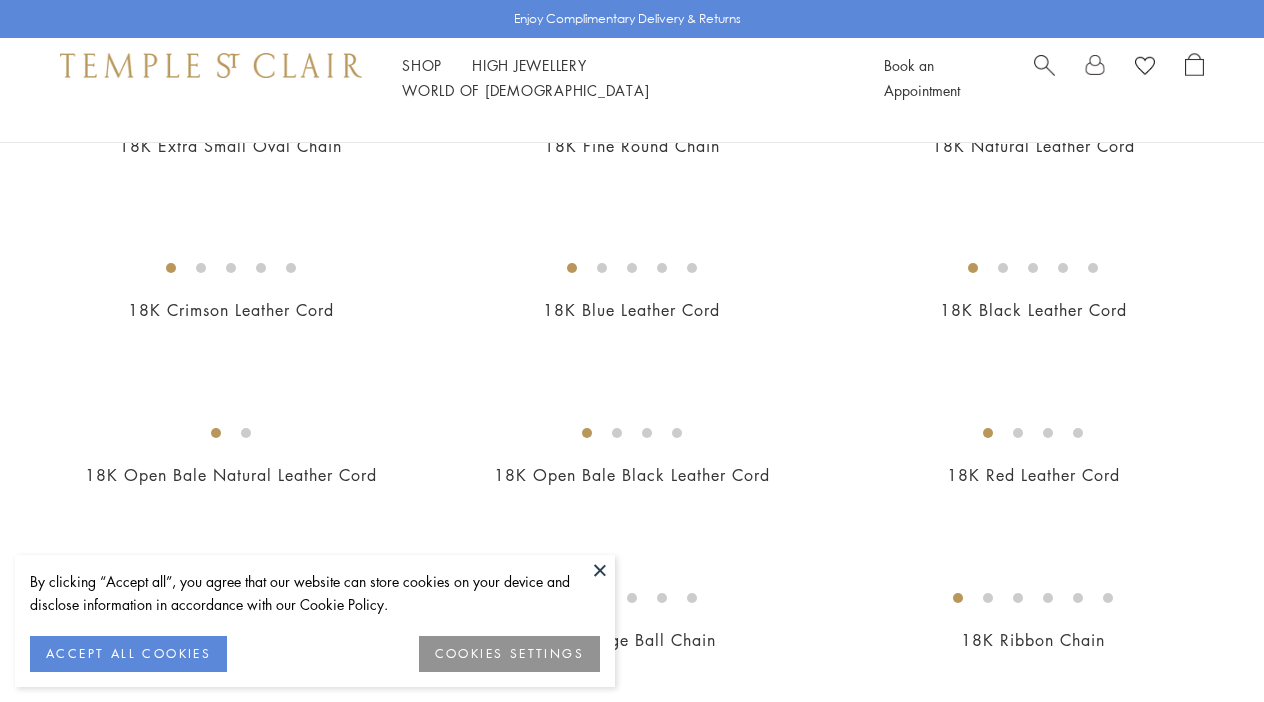 scroll, scrollTop: 288, scrollLeft: 0, axis: vertical 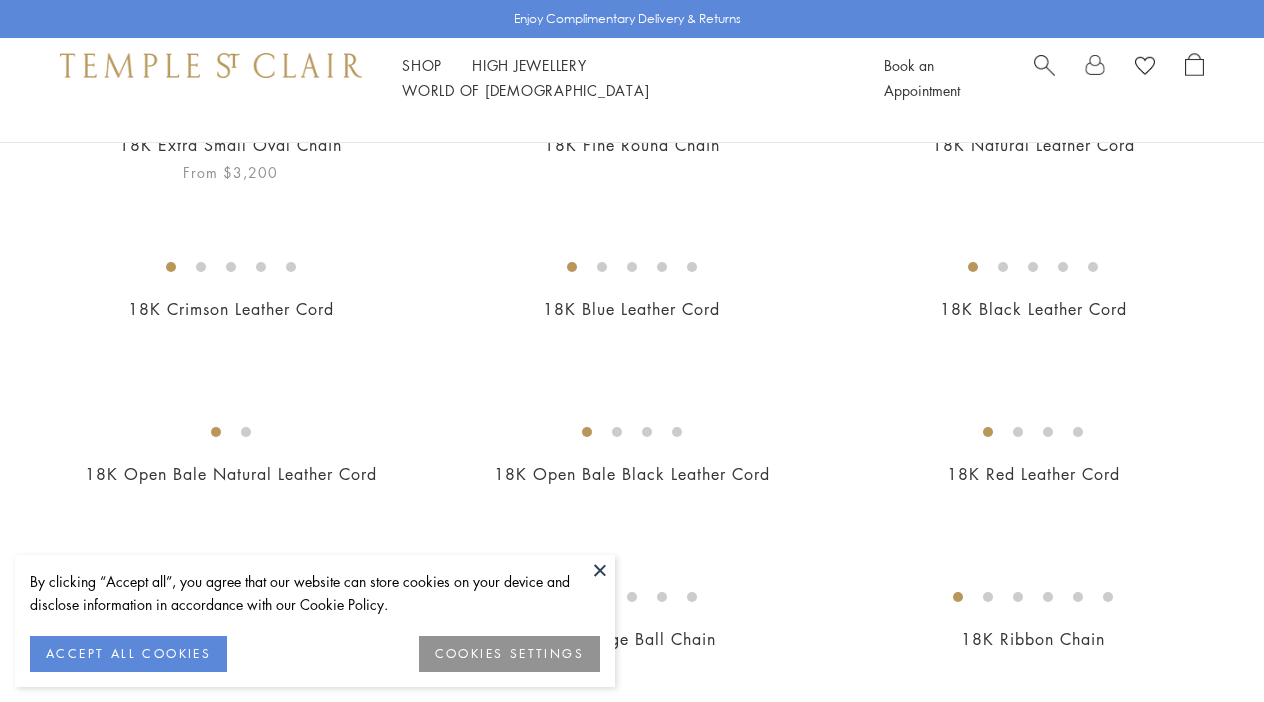 click at bounding box center [0, 0] 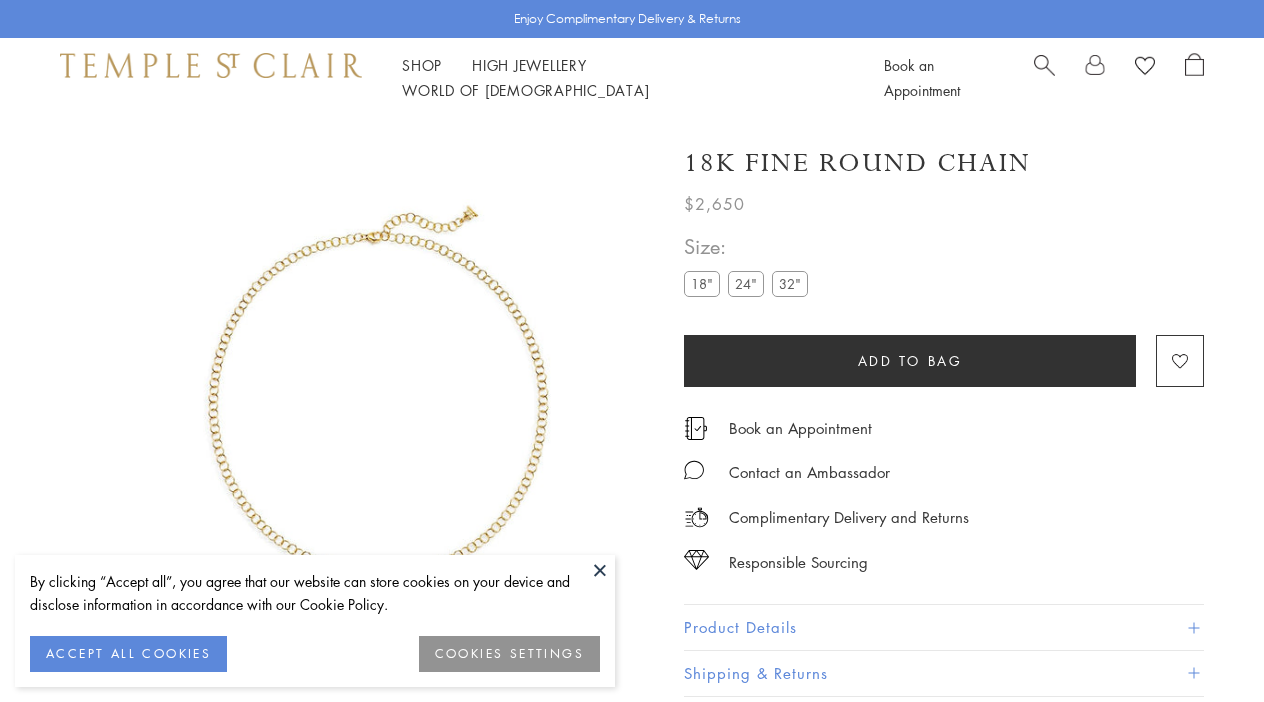 scroll, scrollTop: 0, scrollLeft: 0, axis: both 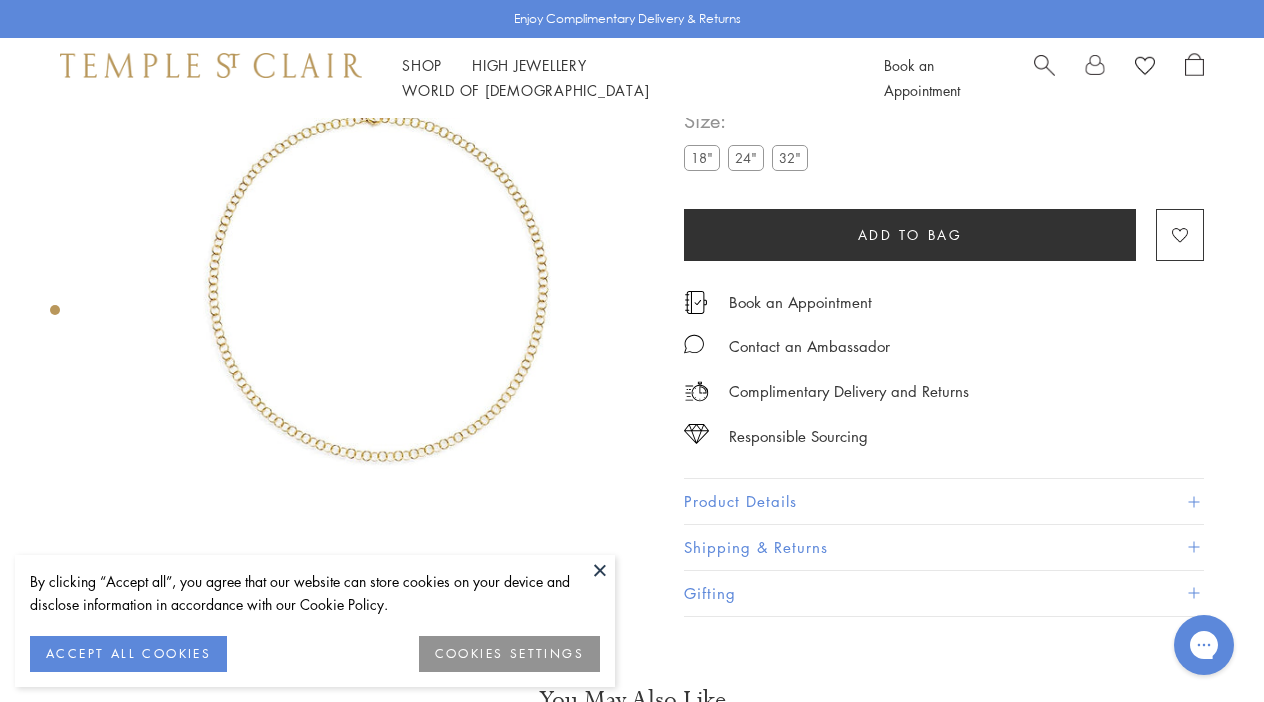 click at bounding box center [377, 277] 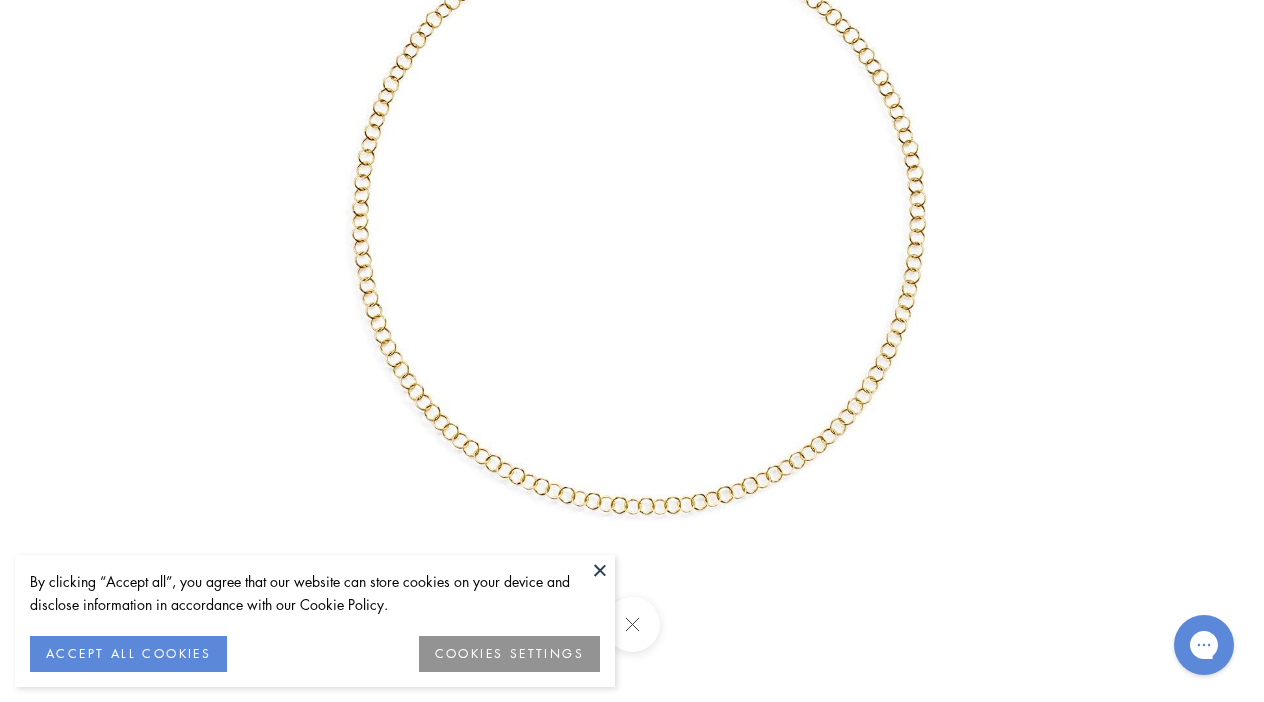 drag, startPoint x: 527, startPoint y: 415, endPoint x: 542, endPoint y: 167, distance: 248.45322 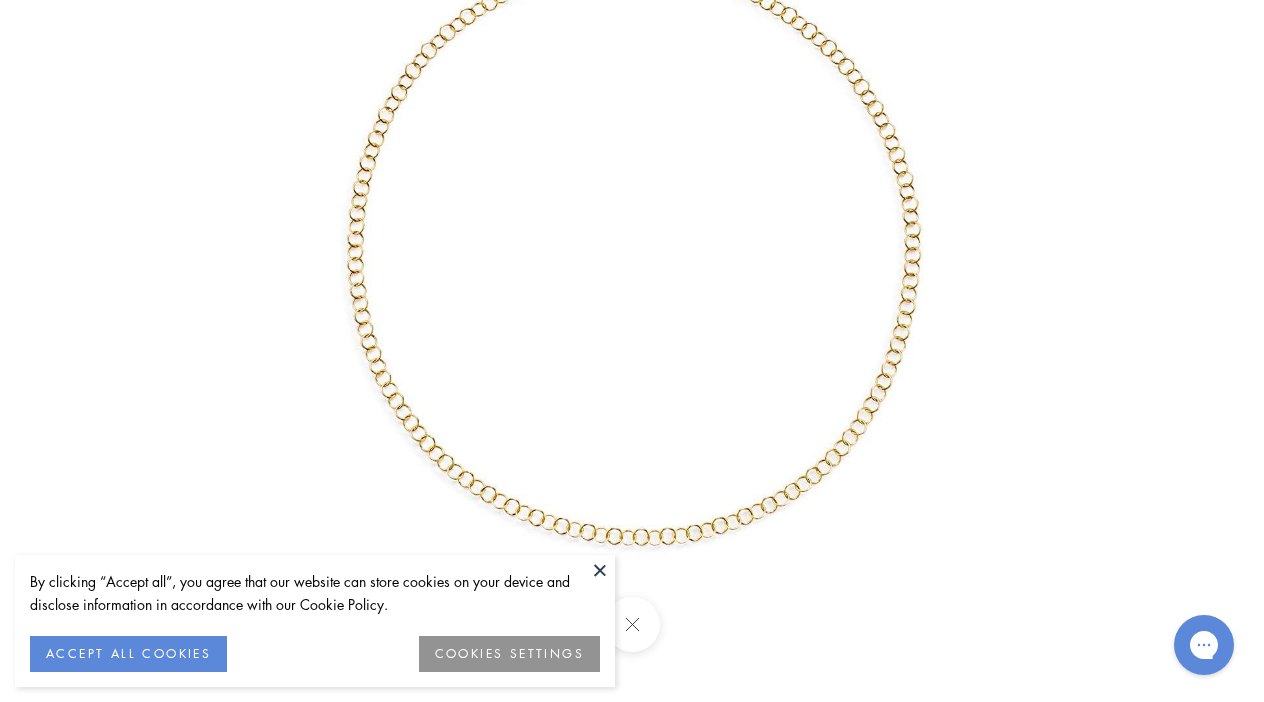 click at bounding box center (632, 234) 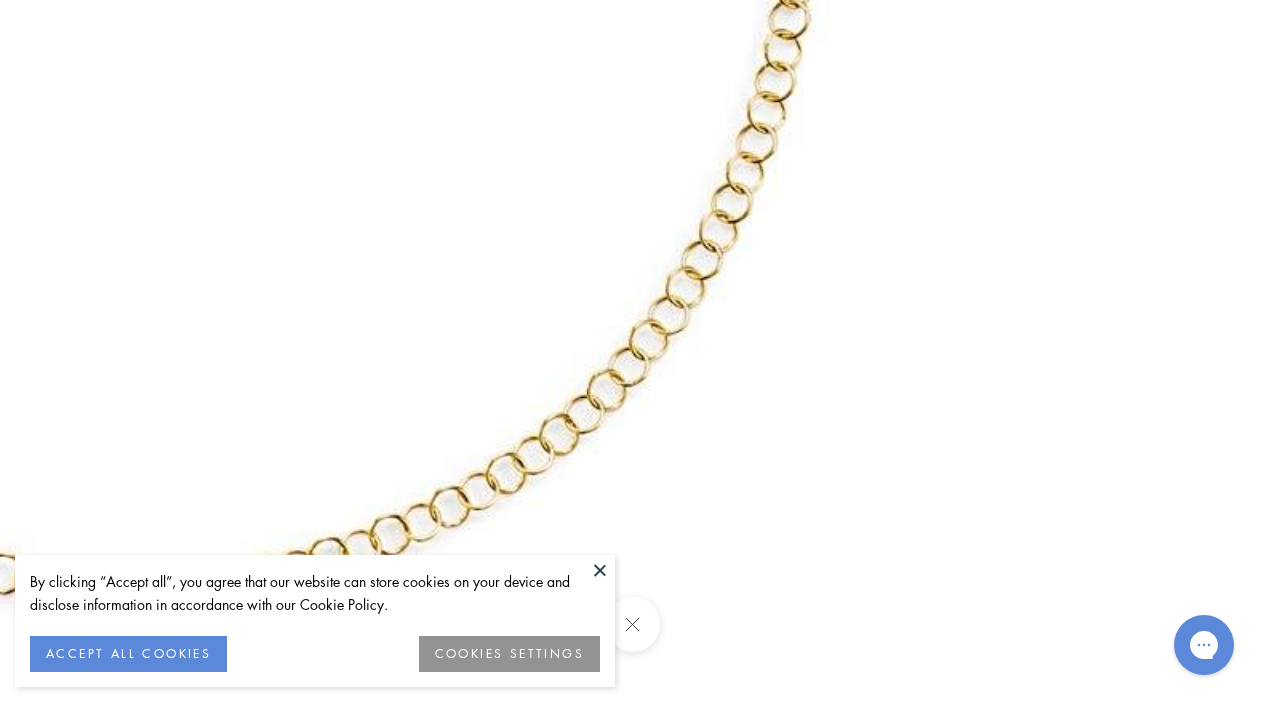 click at bounding box center [112, -160] 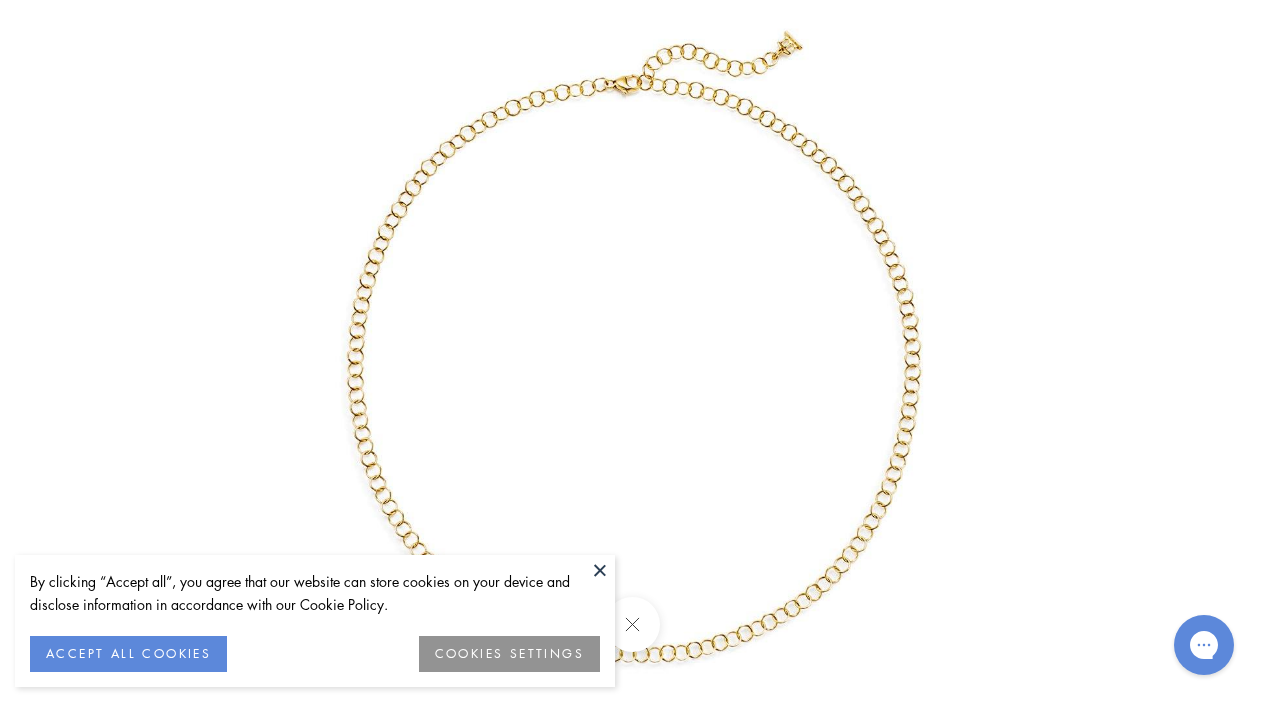 click at bounding box center (600, 570) 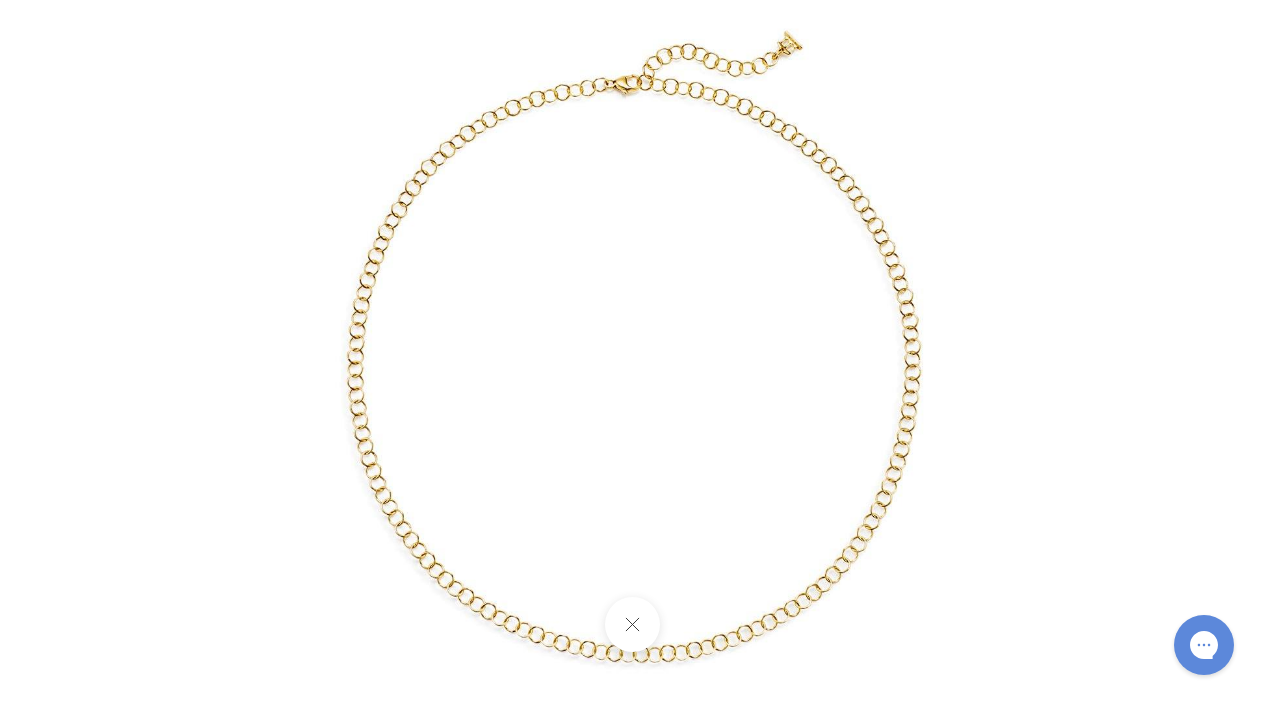 click at bounding box center (631, 624) 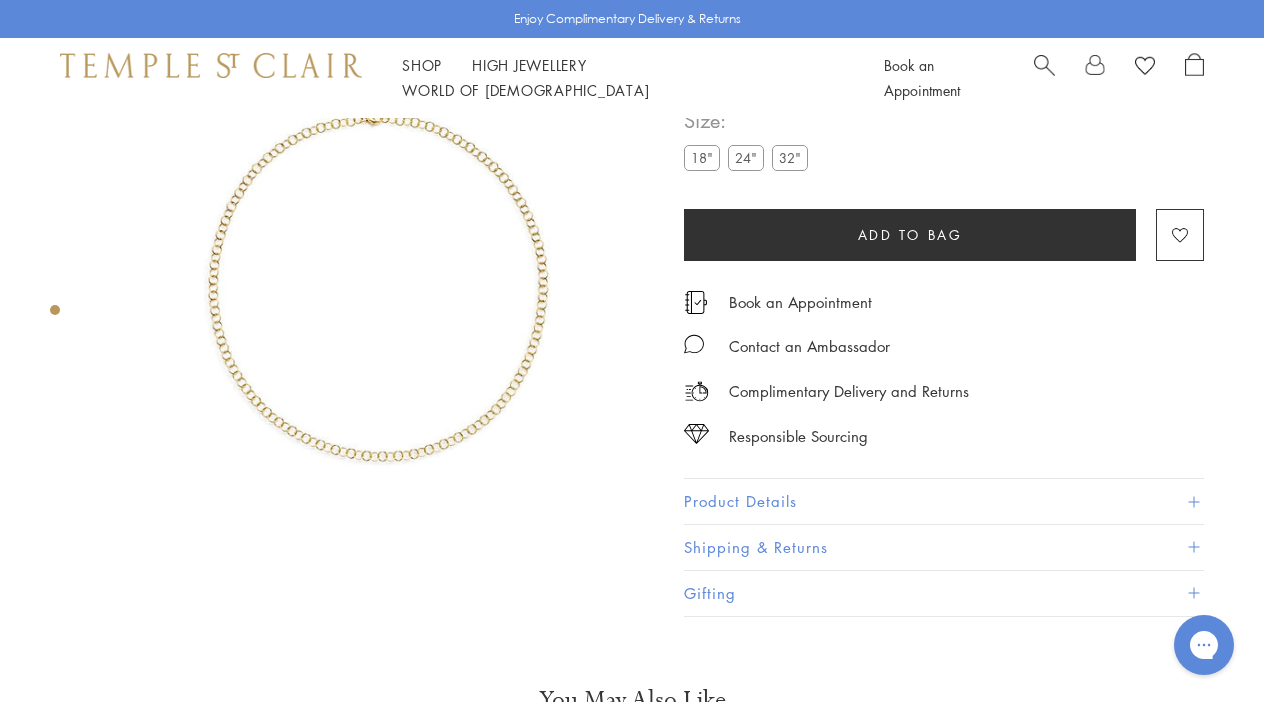 click on "Product Details" at bounding box center [944, 501] 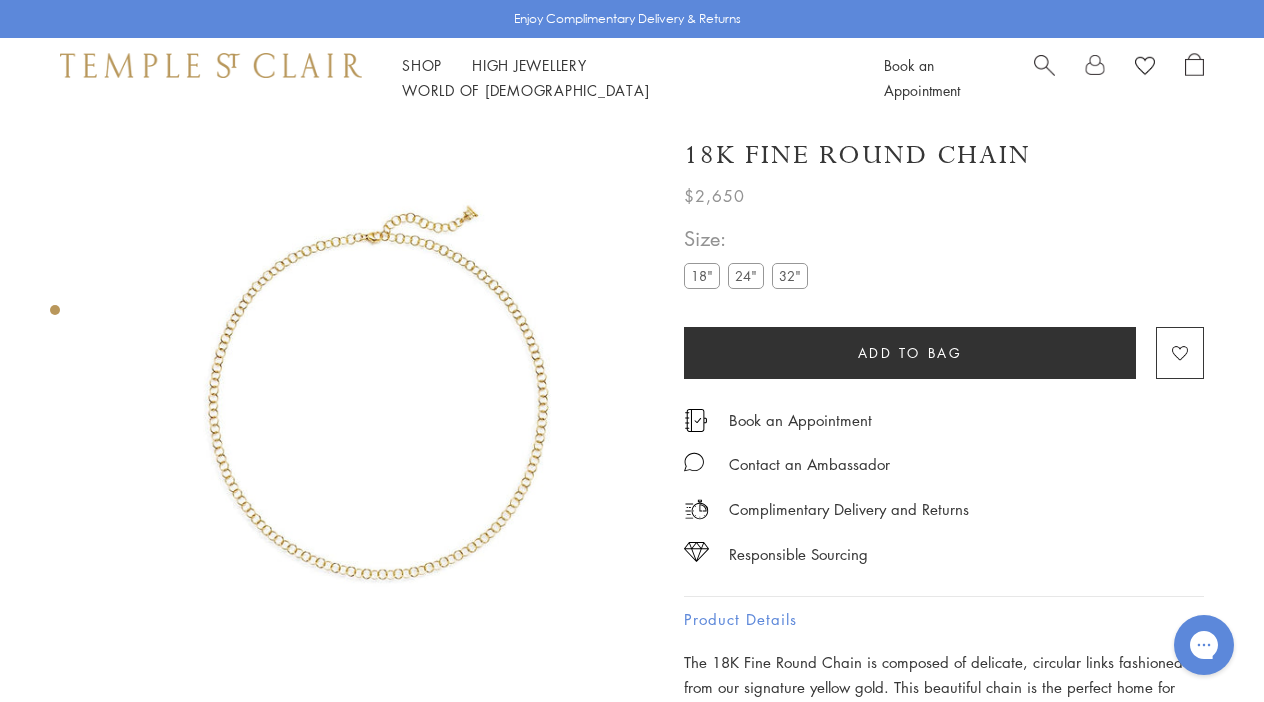 scroll, scrollTop: 0, scrollLeft: 0, axis: both 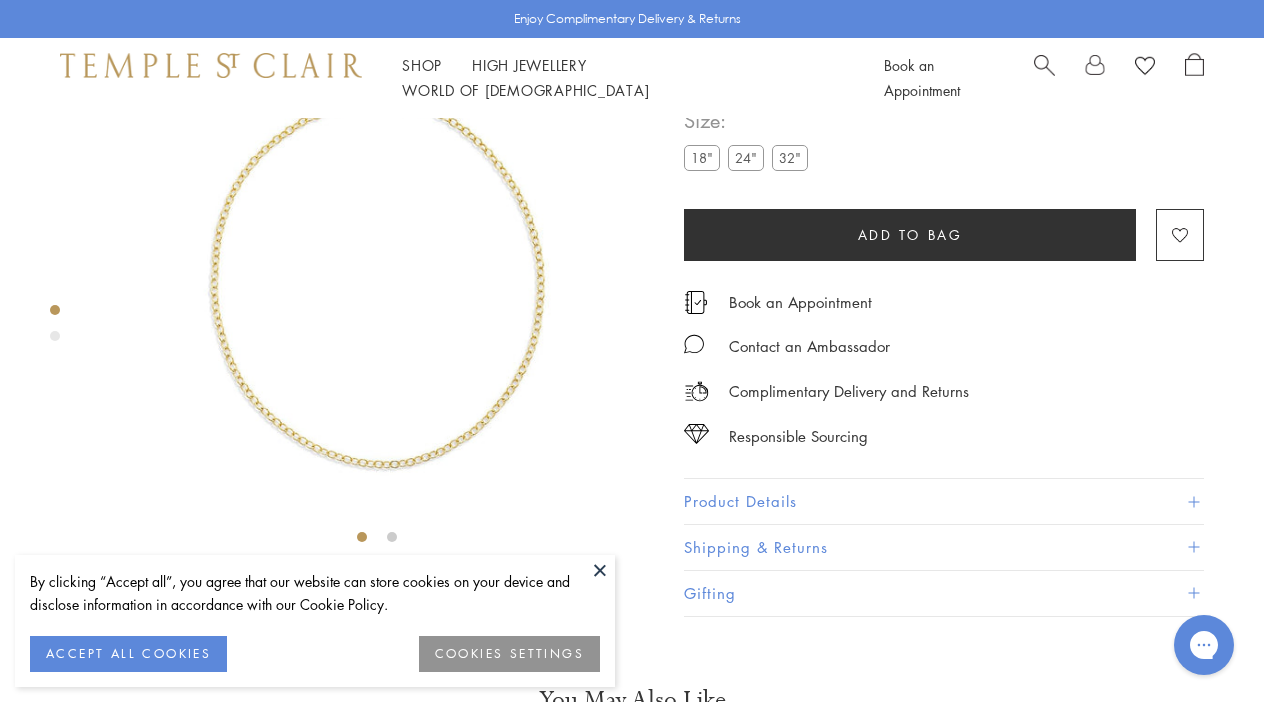 click on "Product Details" at bounding box center [944, 501] 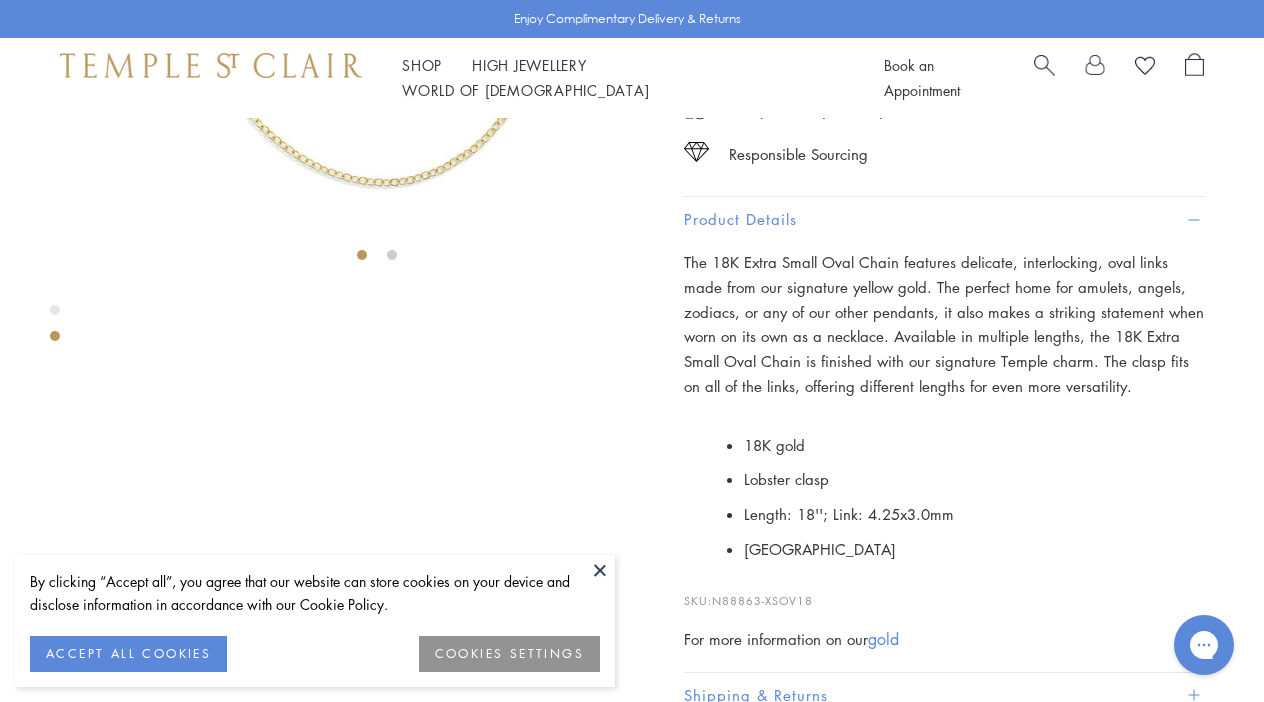 scroll, scrollTop: 638, scrollLeft: 0, axis: vertical 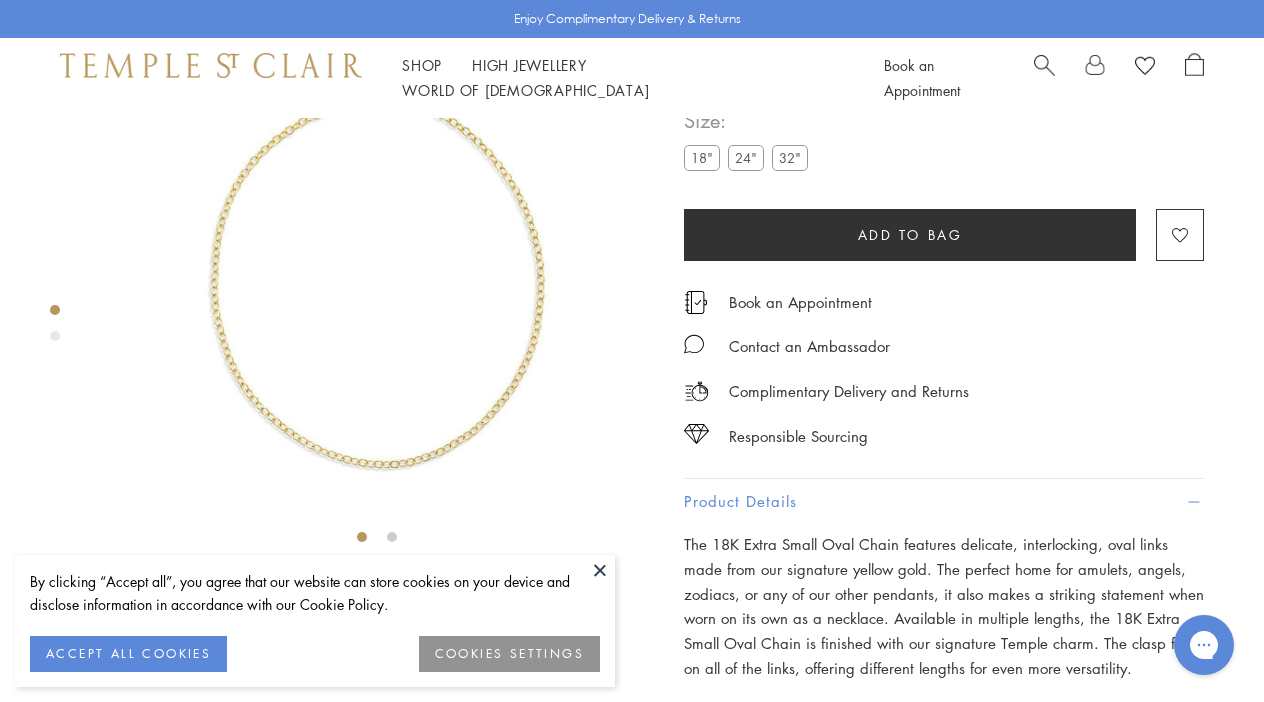 click at bounding box center [-731, 277] 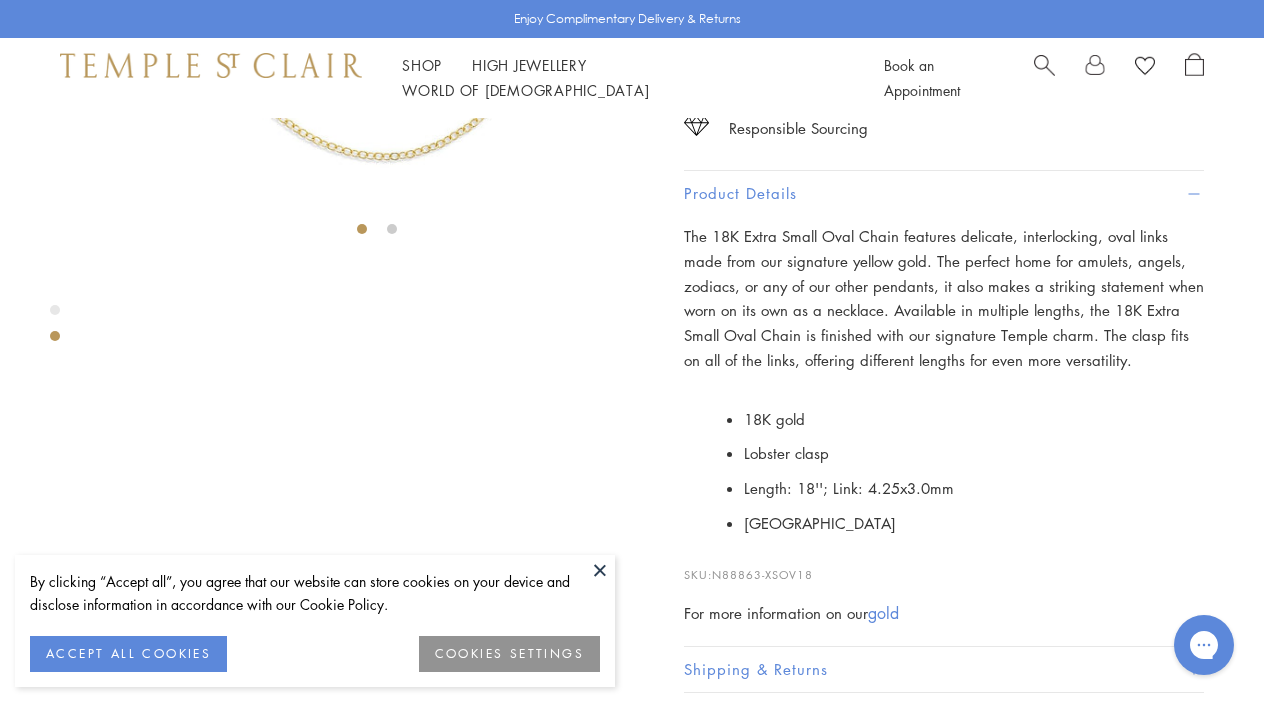 scroll, scrollTop: 431, scrollLeft: 0, axis: vertical 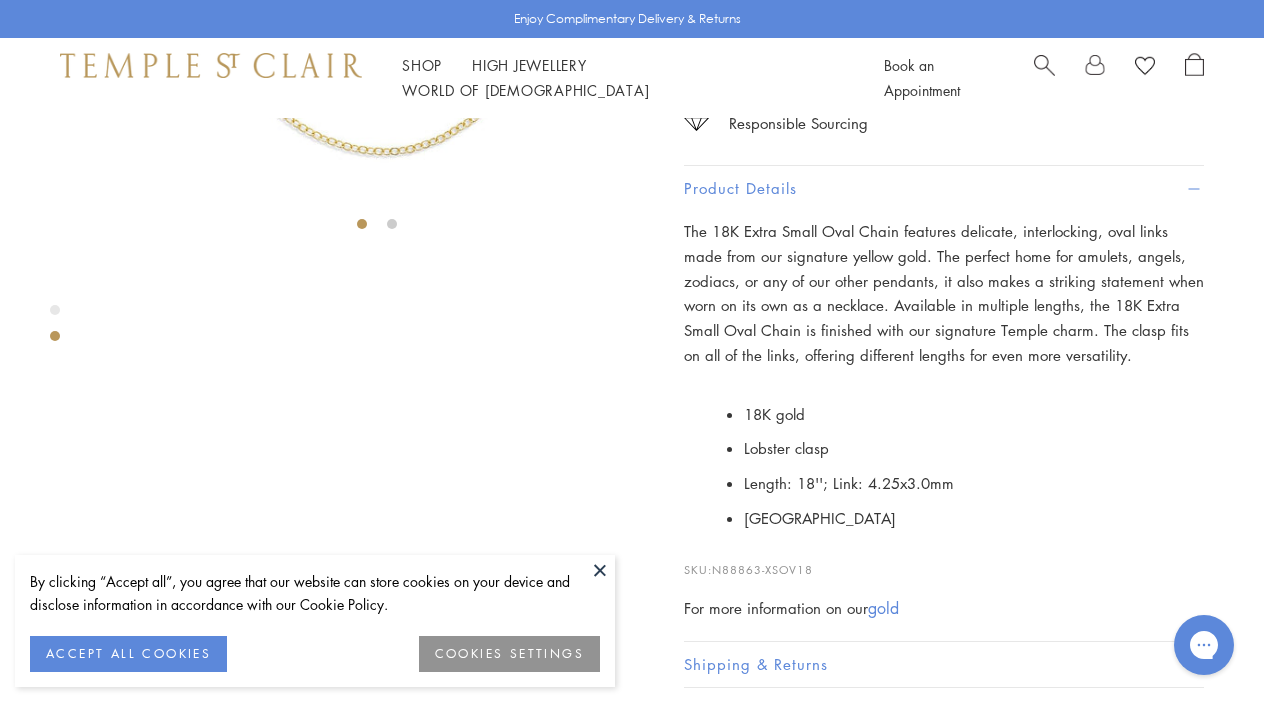 click at bounding box center (-177, -36) 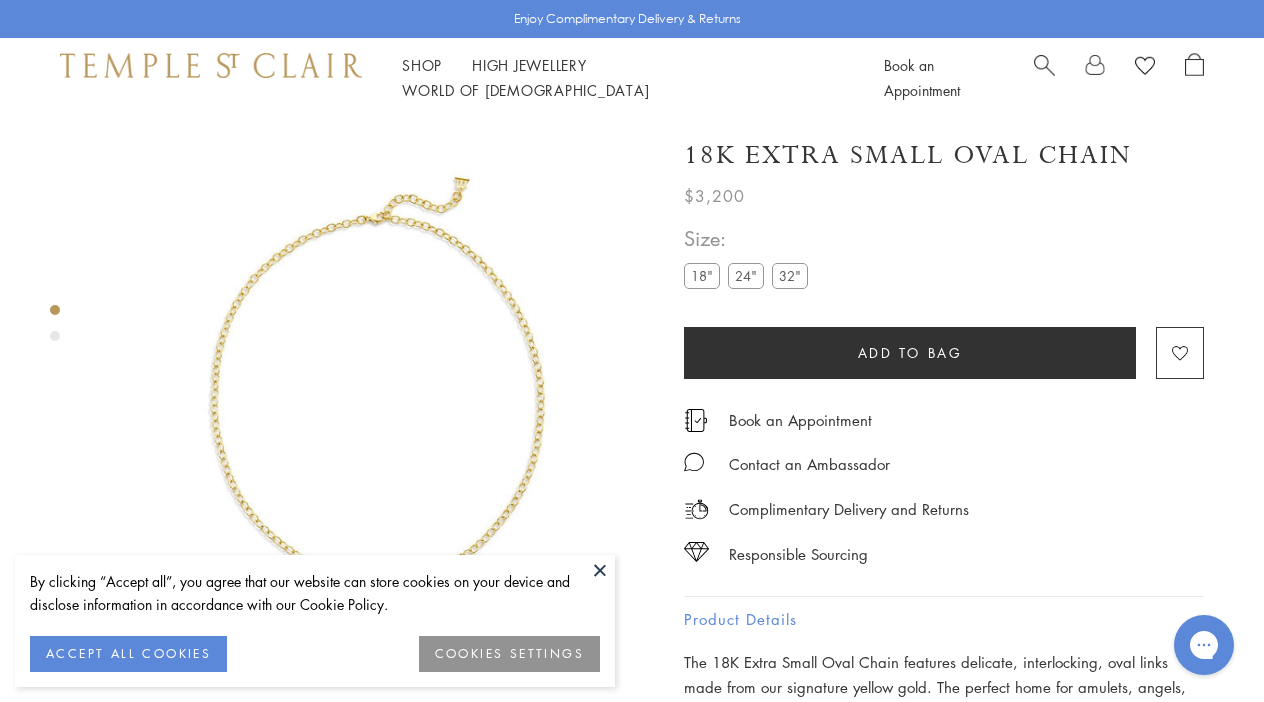 scroll, scrollTop: 0, scrollLeft: 0, axis: both 